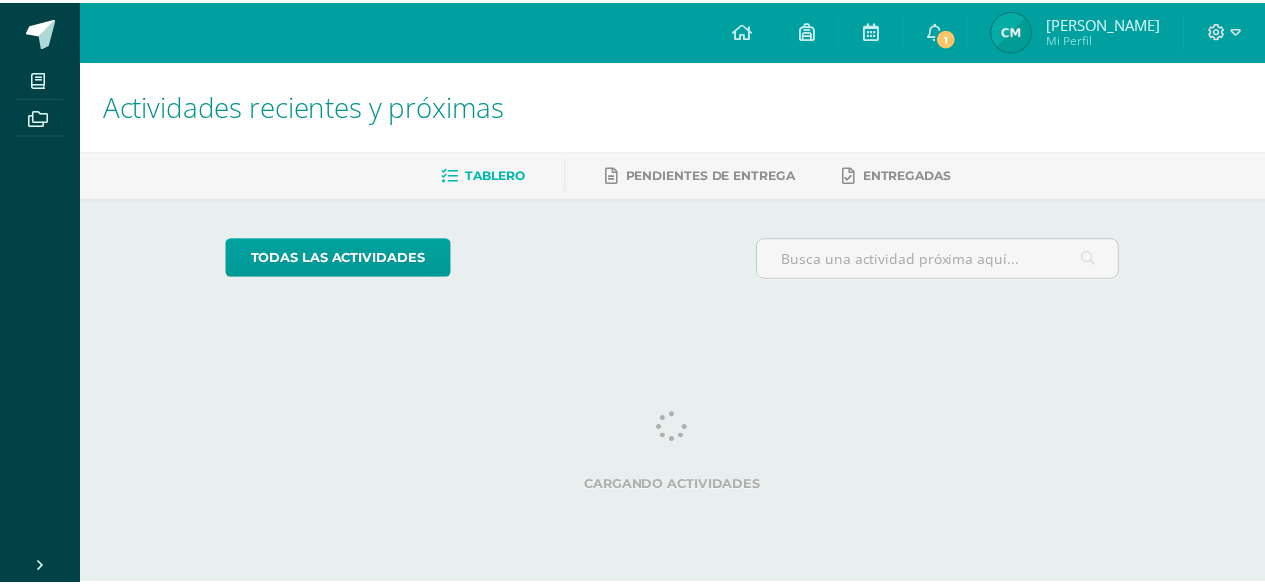 scroll, scrollTop: 0, scrollLeft: 0, axis: both 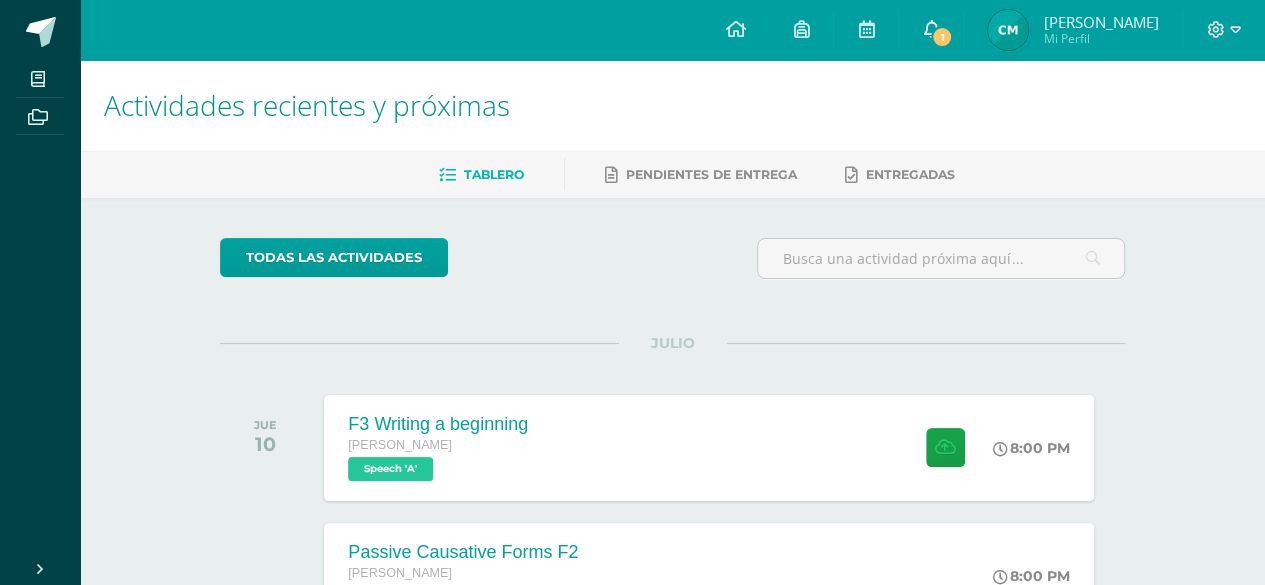 click on "1" at bounding box center (931, 30) 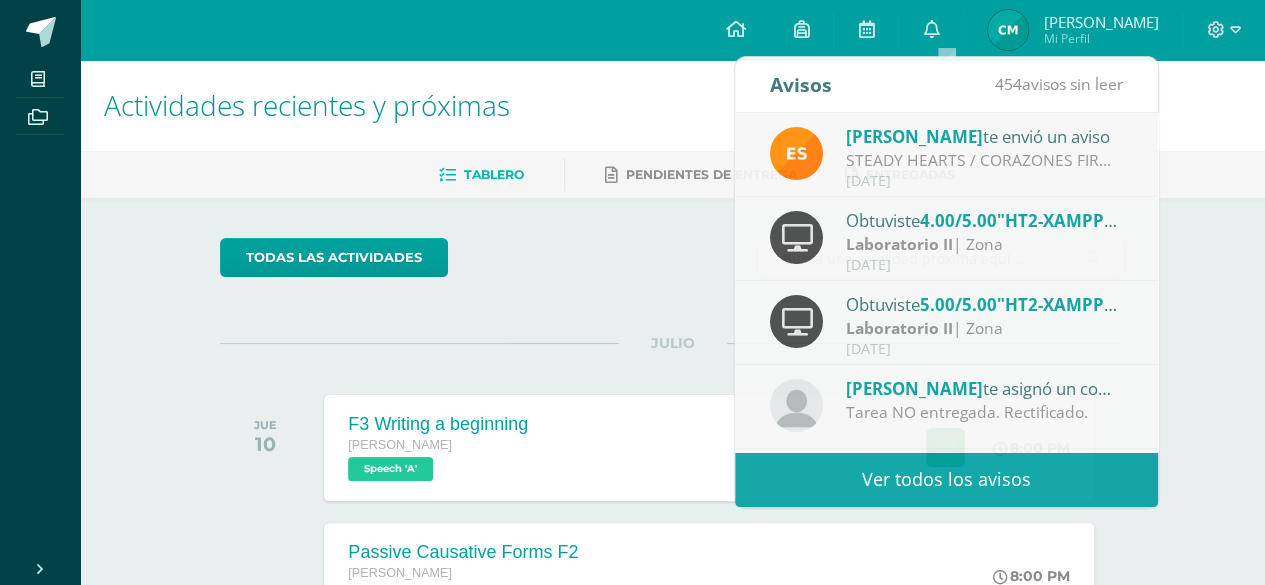 click on "Actividades recientes y próximas
Tablero
Pendientes de entrega
Entregadas
todas las Actividades
No tienes actividades
Échale un vistazo a los demás períodos o  sal y disfruta del sol
JULIO
JUE
10
F3 Writing a beginning
Quinto Bachillerato
Speech 'A'" at bounding box center (672, 663) 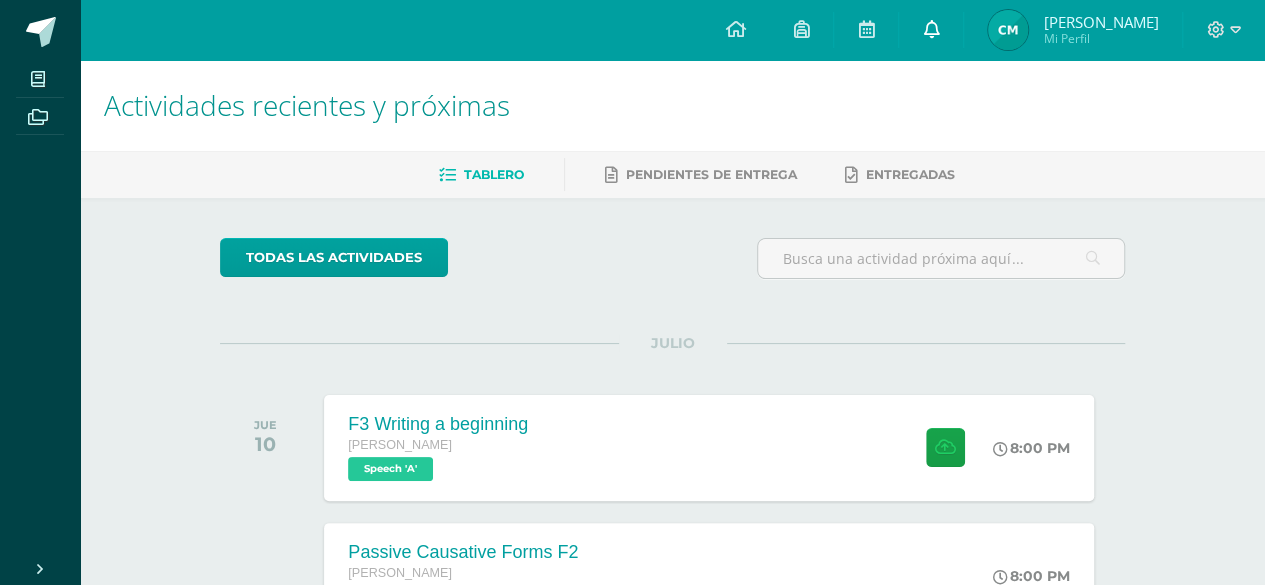 click at bounding box center (931, 29) 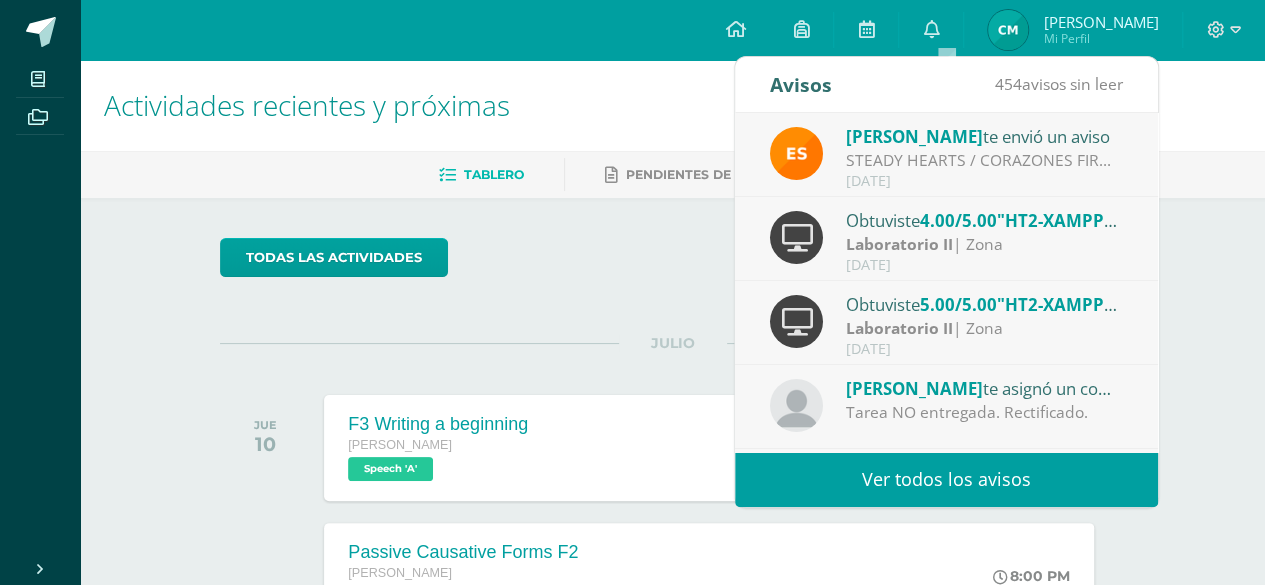 click on "todas las Actividades
No tienes actividades
Échale un vistazo a los demás períodos o  sal y disfruta del sol
JULIO
JUE
10
F3 Writing a beginning
Quinto Bachillerato
Speech 'A'
8:00 PM" at bounding box center [672, 732] 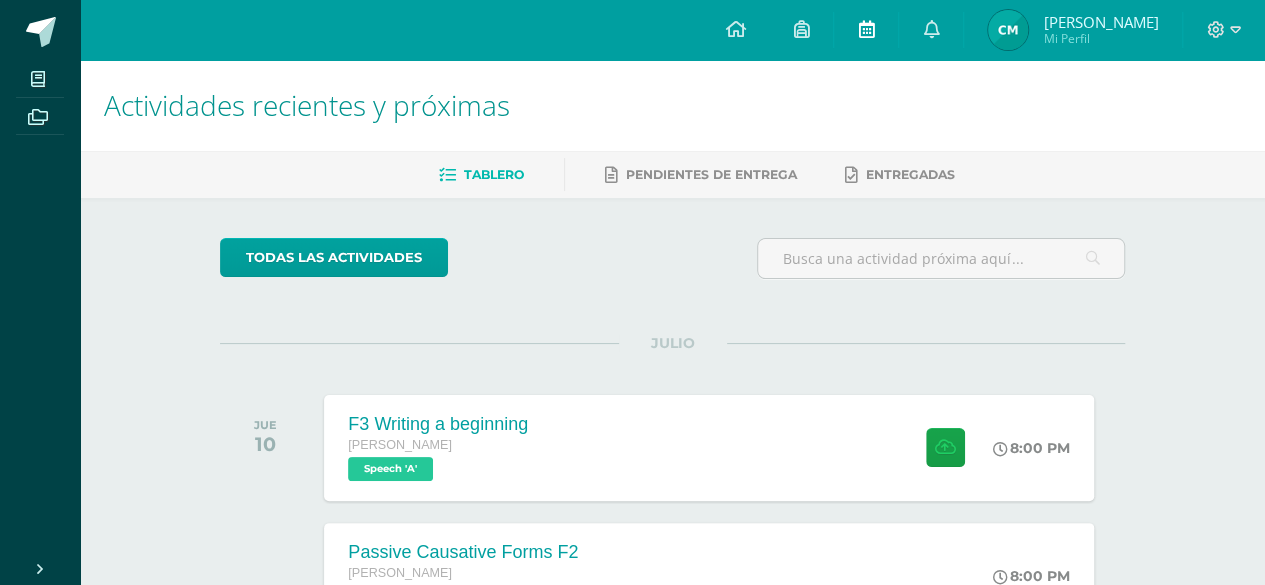 click at bounding box center (866, 30) 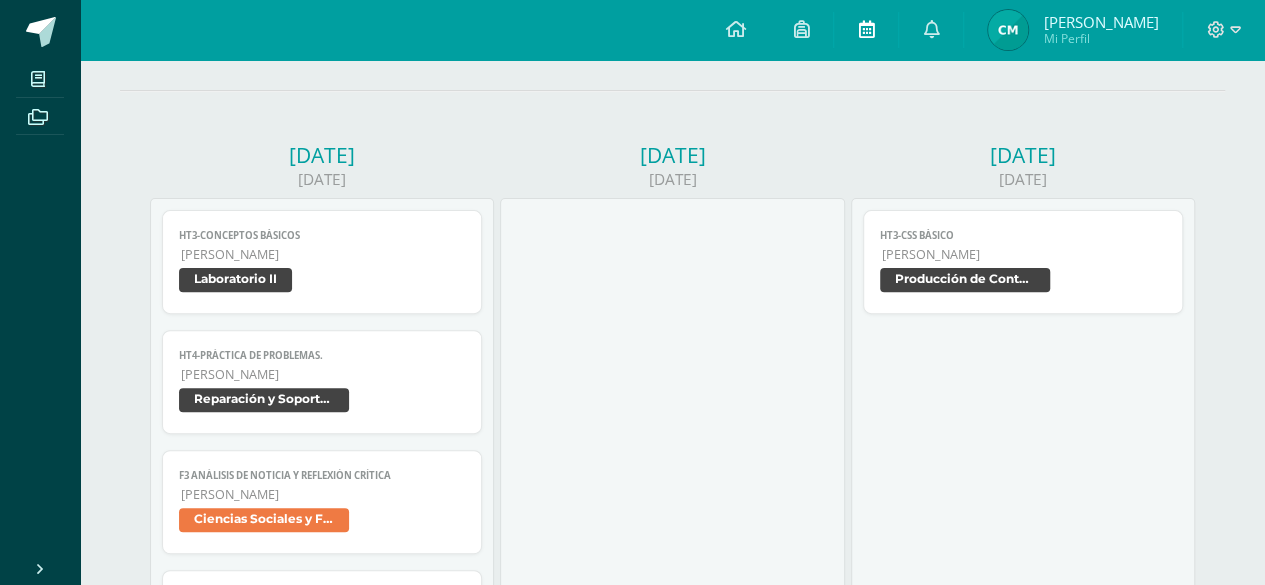 scroll, scrollTop: 238, scrollLeft: 0, axis: vertical 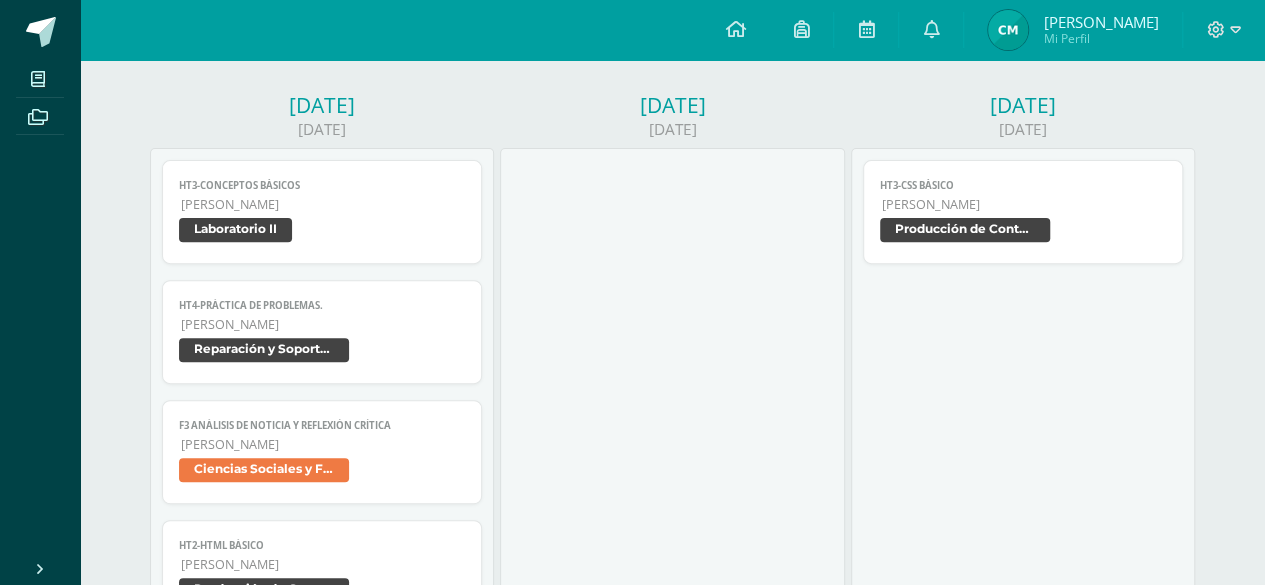 click on "Producción de Contenidos Digitales" at bounding box center (965, 230) 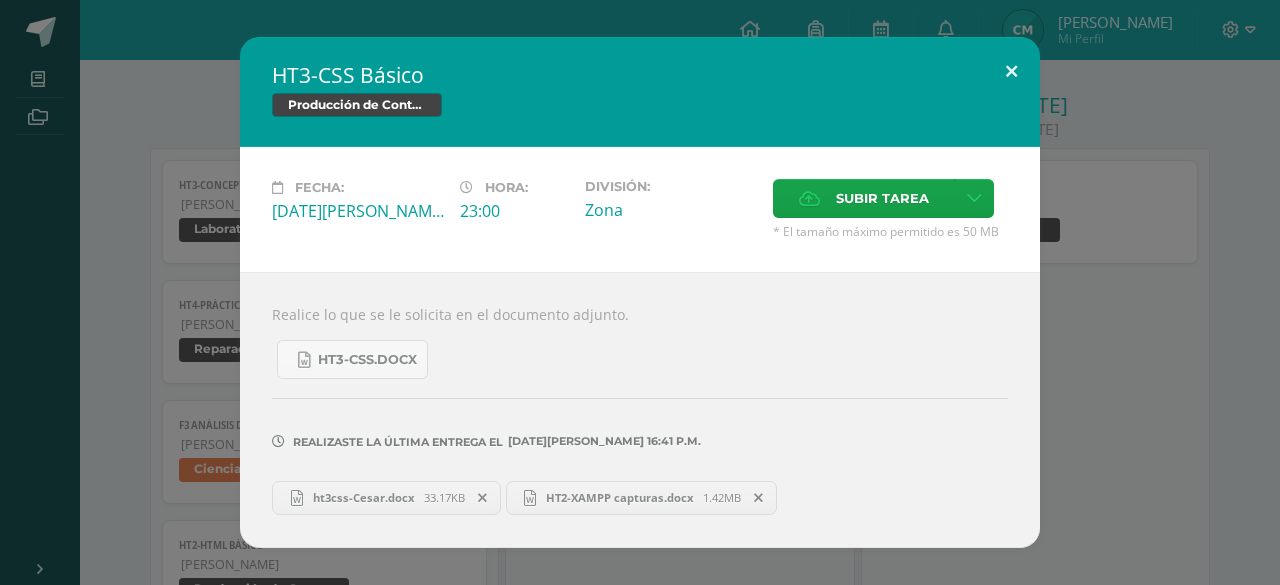 click at bounding box center (1011, 71) 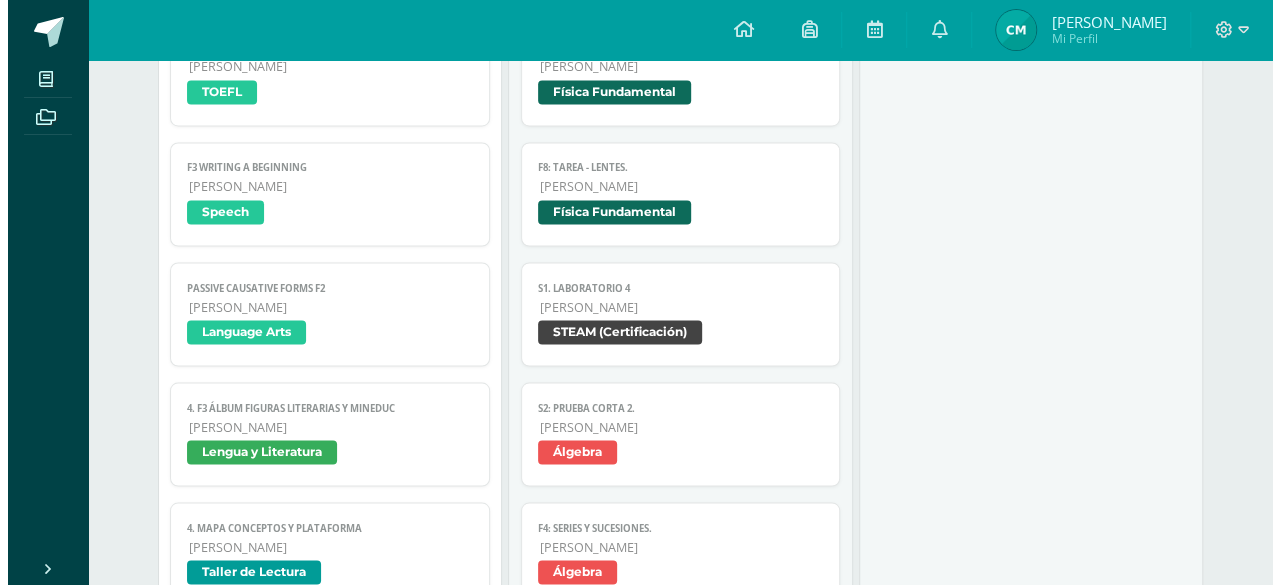 scroll, scrollTop: 1669, scrollLeft: 0, axis: vertical 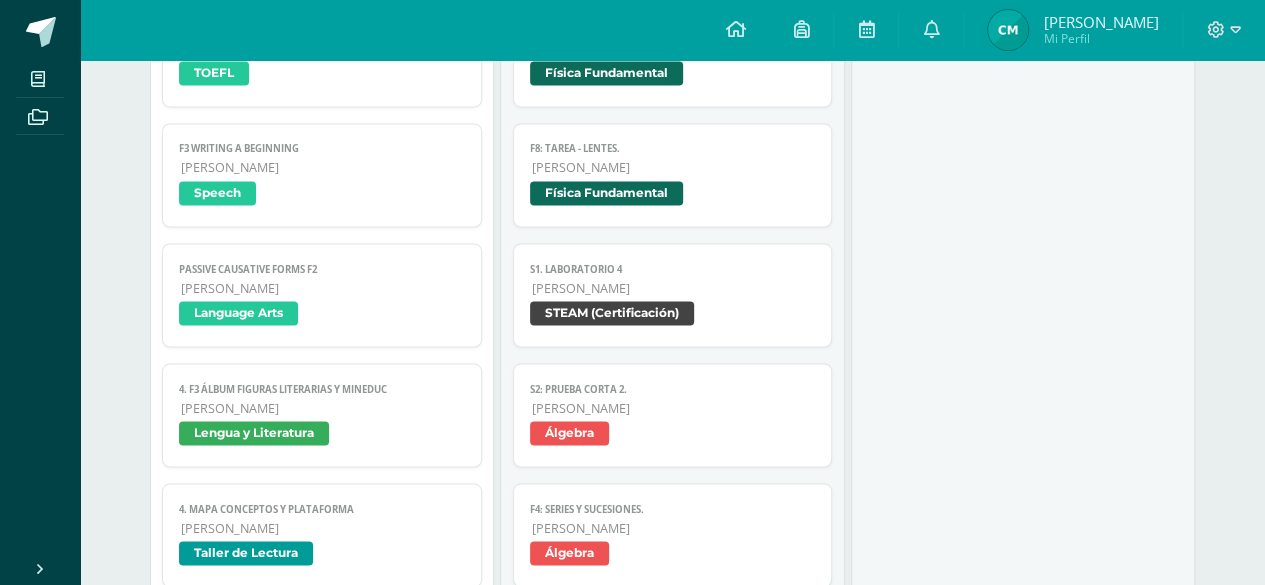 click at bounding box center (1023, 591) 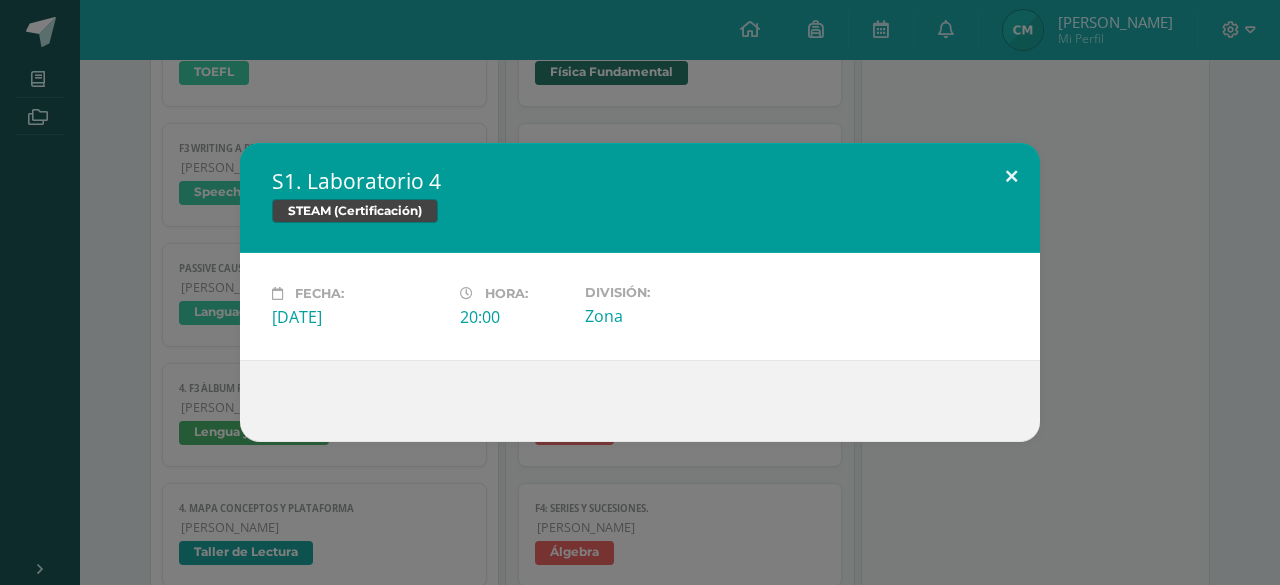 click at bounding box center (1011, 177) 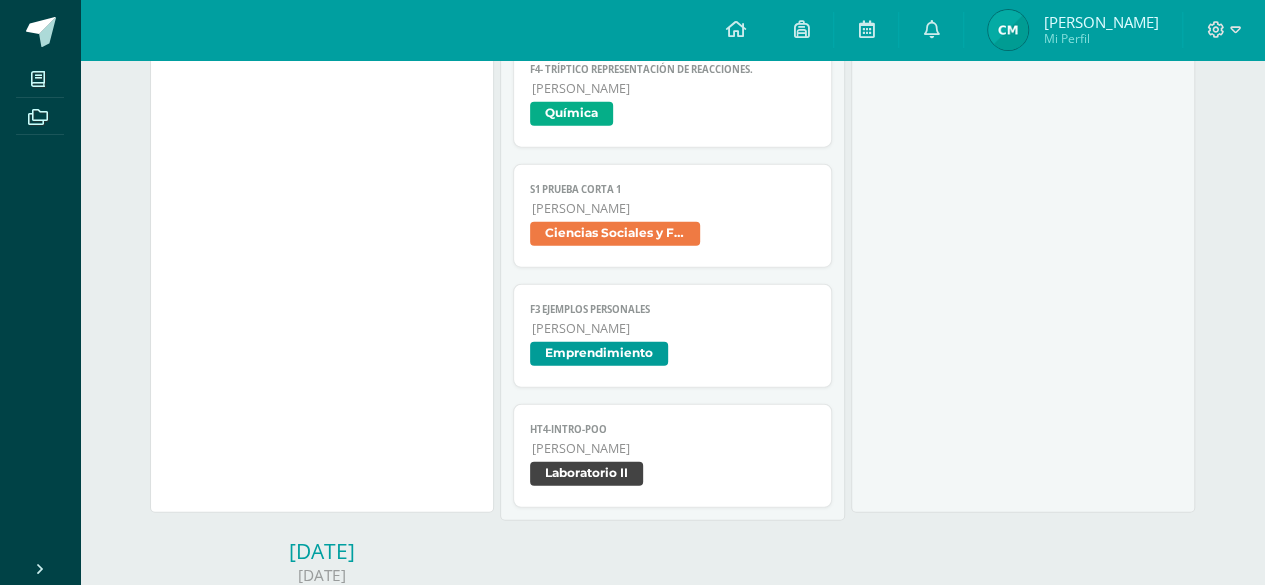 scroll, scrollTop: 2384, scrollLeft: 0, axis: vertical 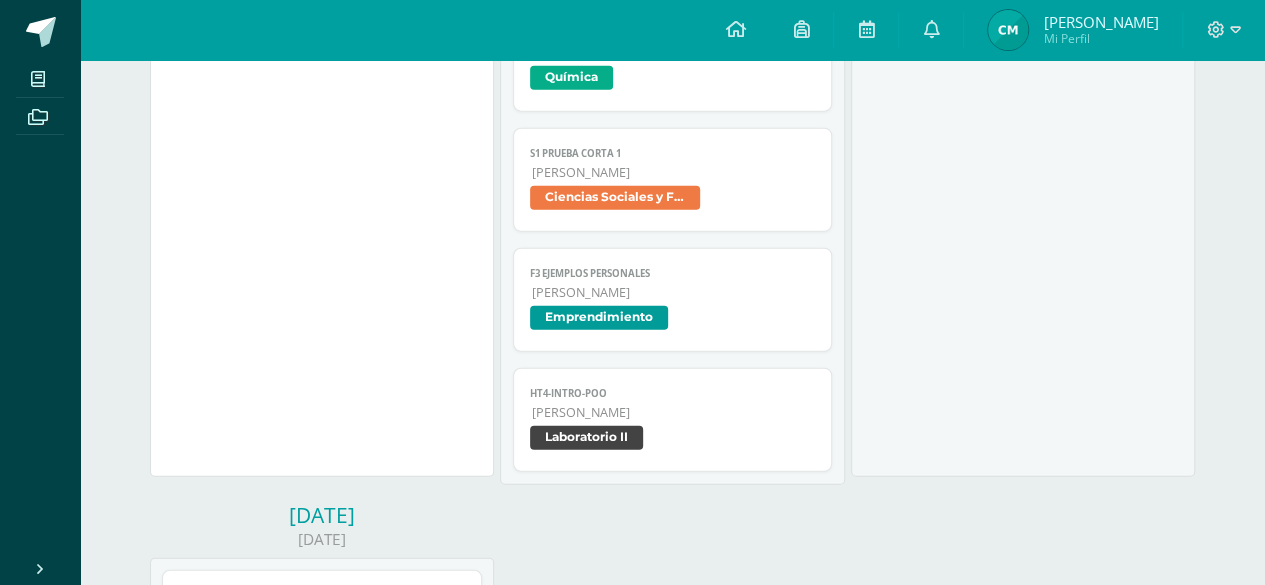 click on "Laboratorio II" at bounding box center (673, 440) 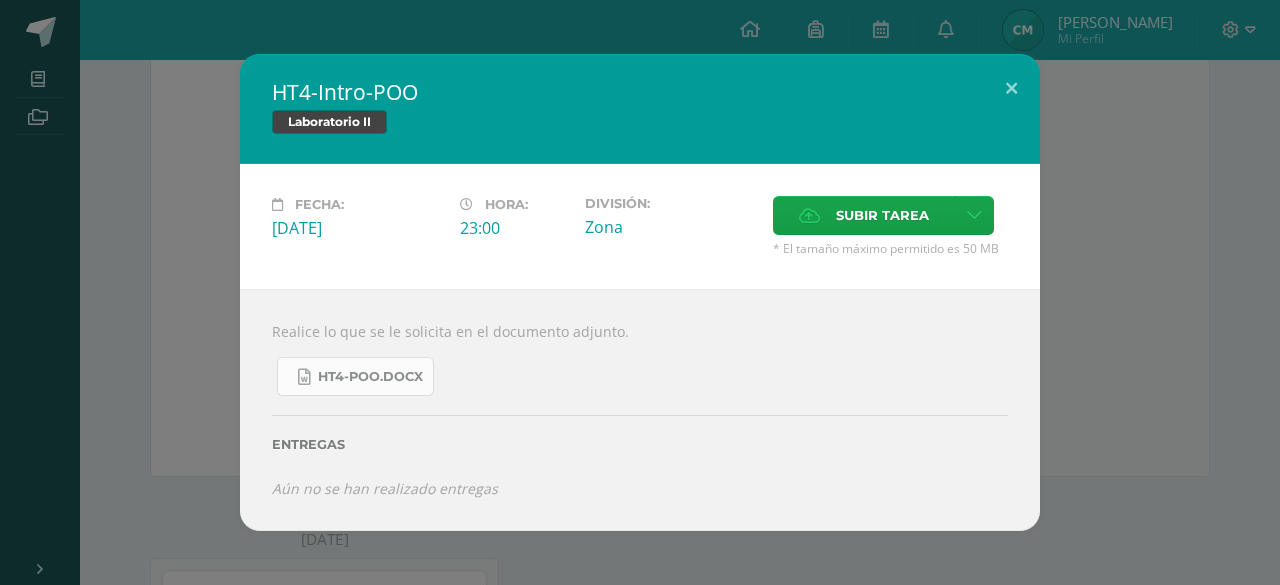 click on "HT4-POO.docx" at bounding box center (355, 376) 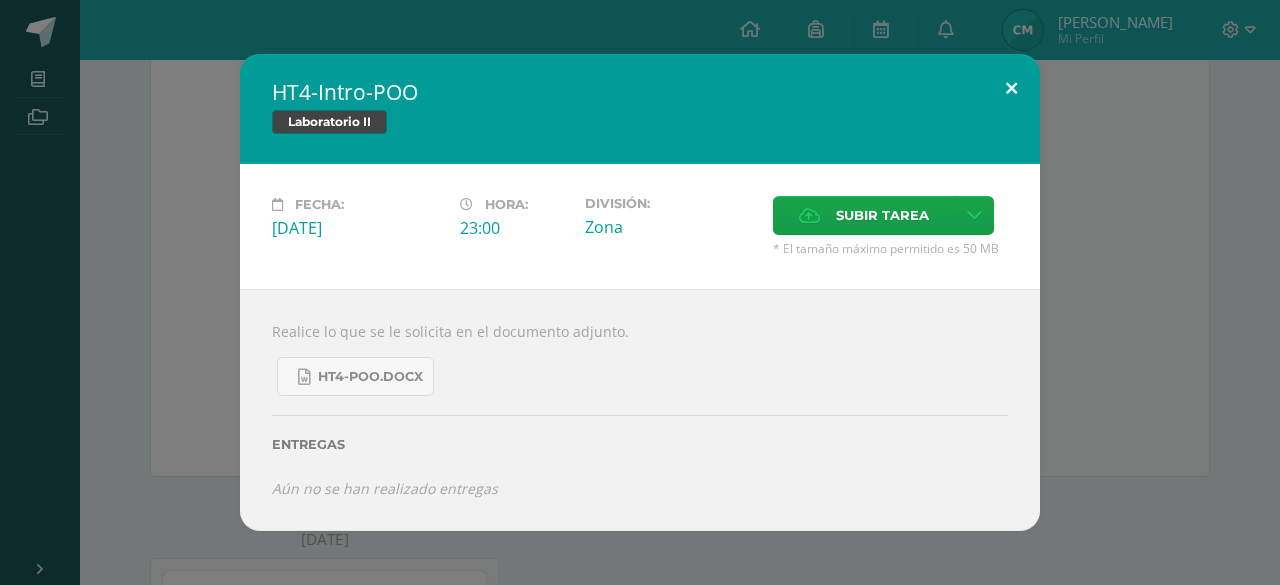 click at bounding box center (1011, 88) 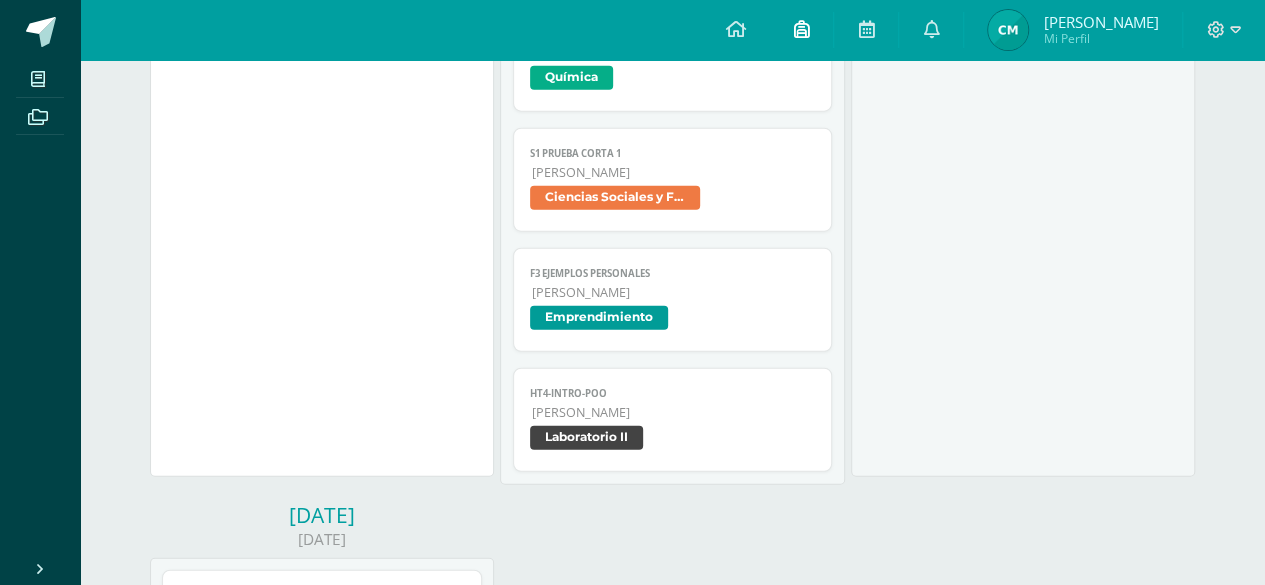 click at bounding box center [801, 30] 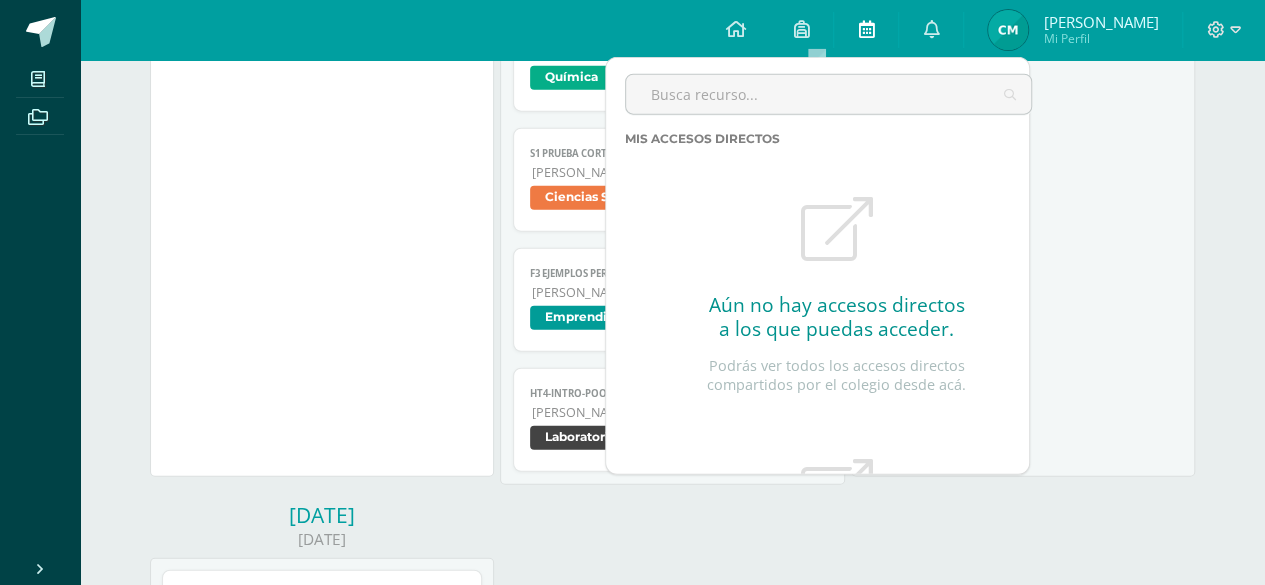 click at bounding box center (866, 29) 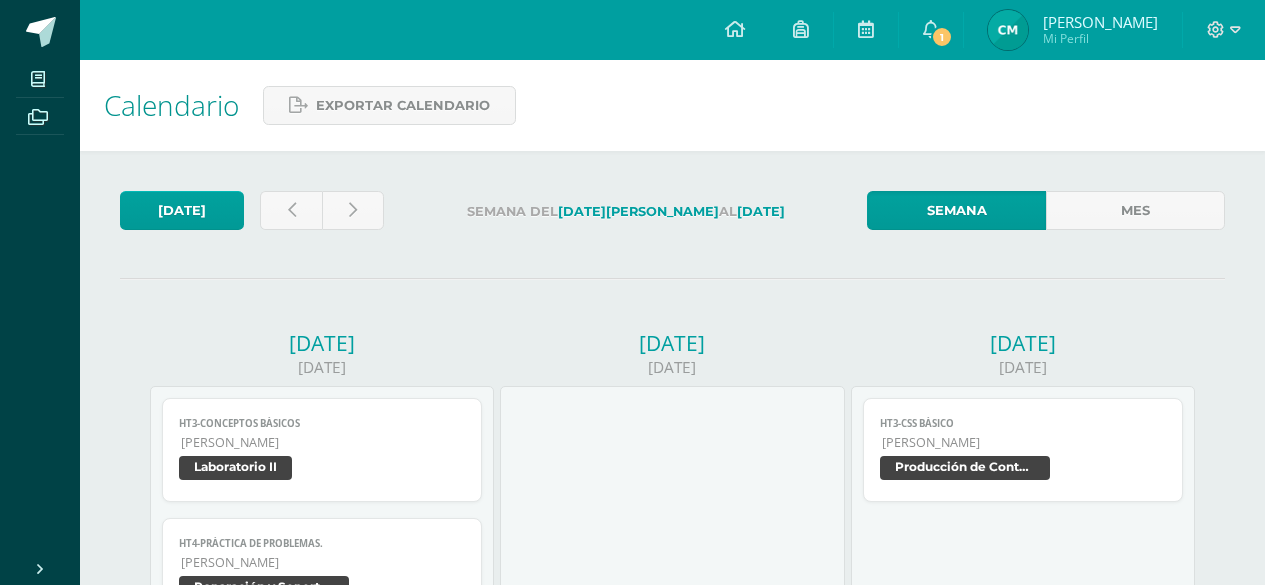 scroll, scrollTop: 0, scrollLeft: 0, axis: both 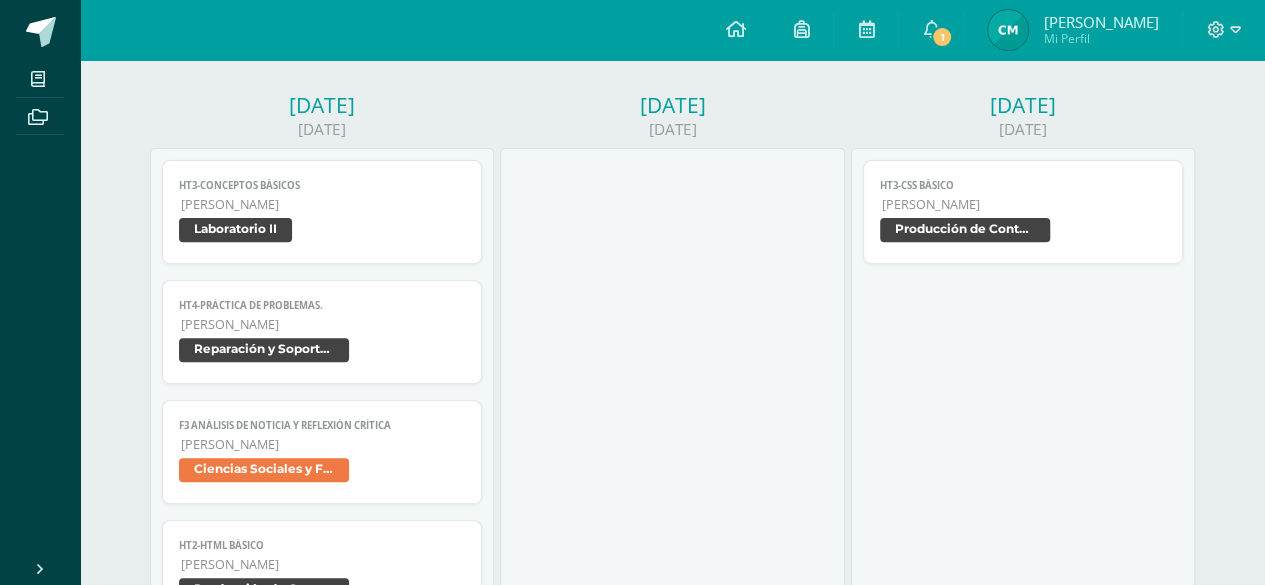 click on "HT3-CSS Básico" at bounding box center (1023, 185) 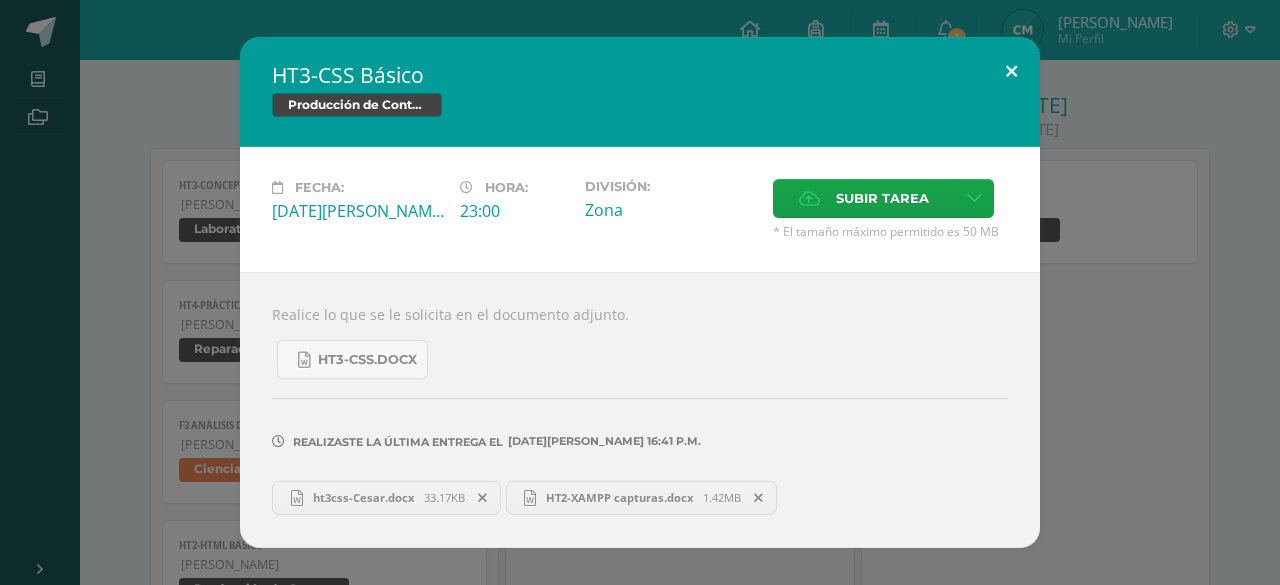 click at bounding box center [1011, 71] 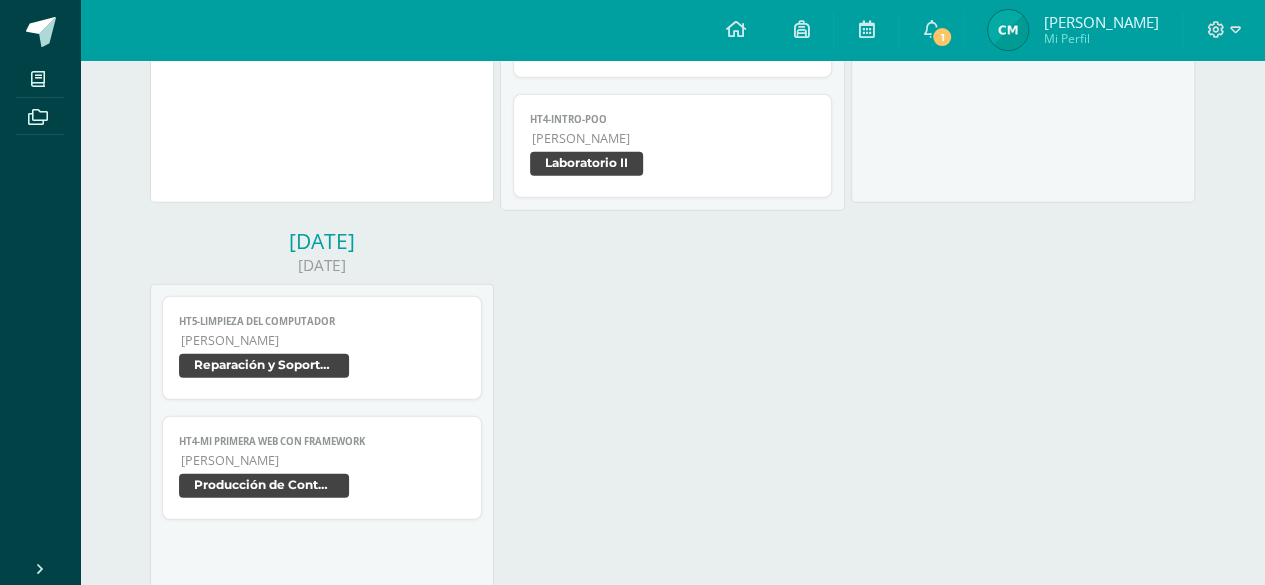 scroll, scrollTop: 2684, scrollLeft: 0, axis: vertical 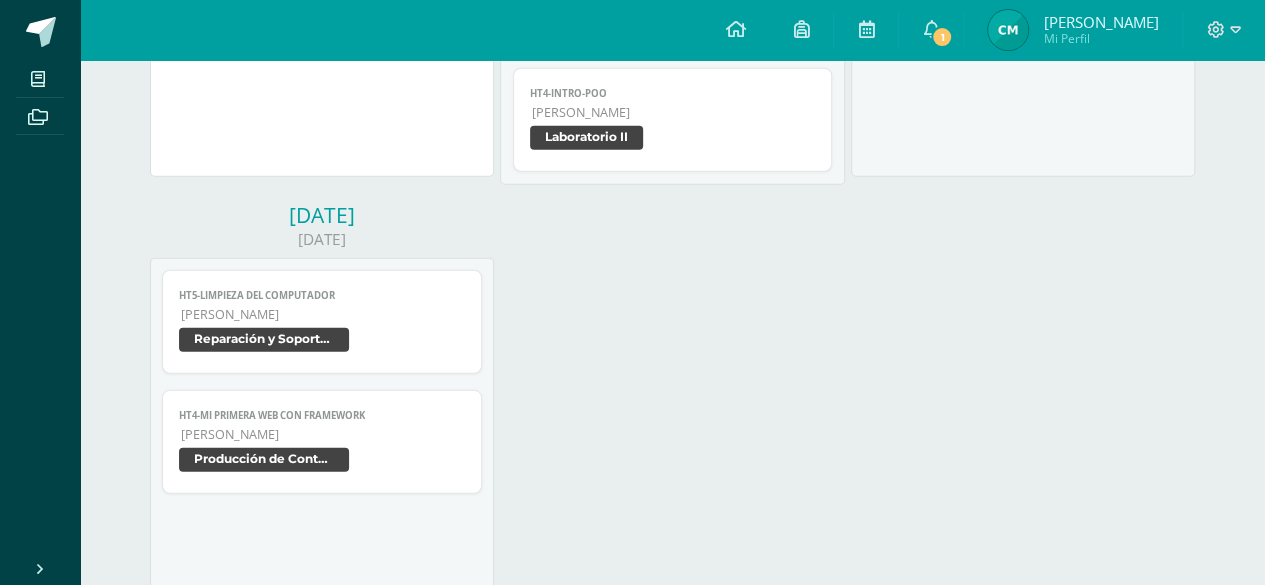 click on "[PERSON_NAME]" at bounding box center (323, 314) 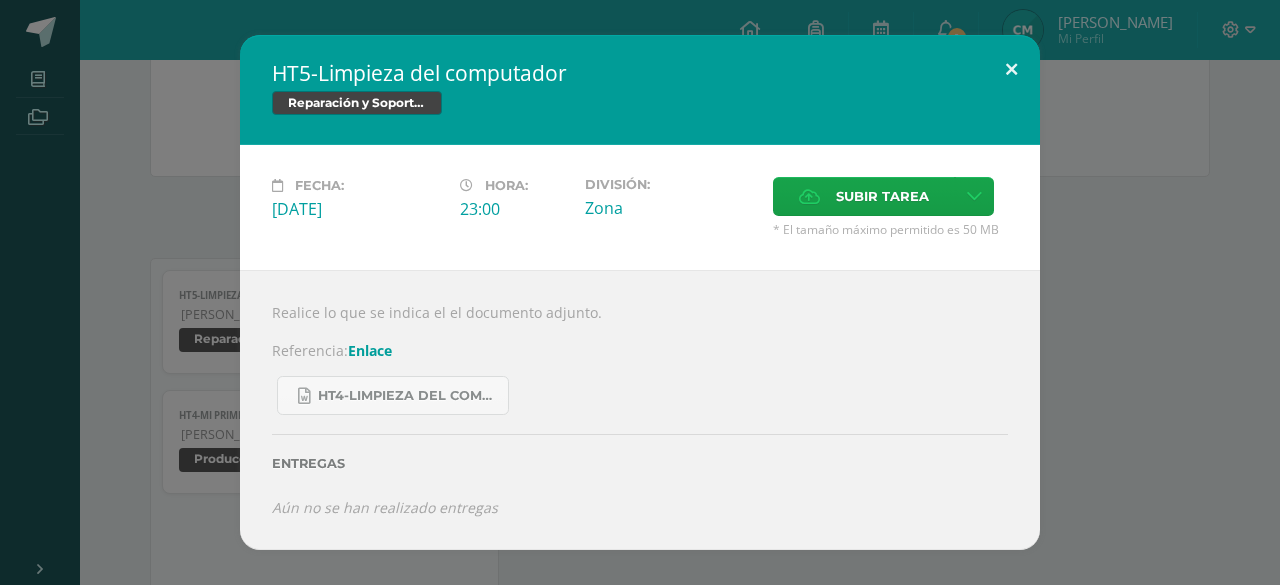 click at bounding box center [1011, 69] 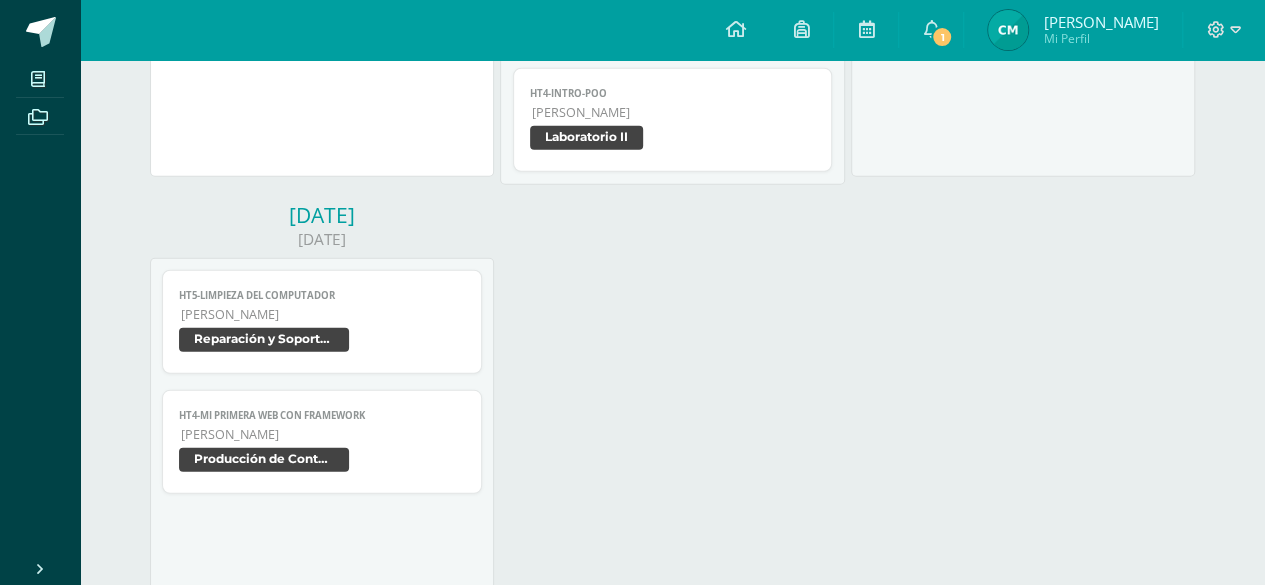 click on "HT4-Mi primera web con framework" at bounding box center (322, 415) 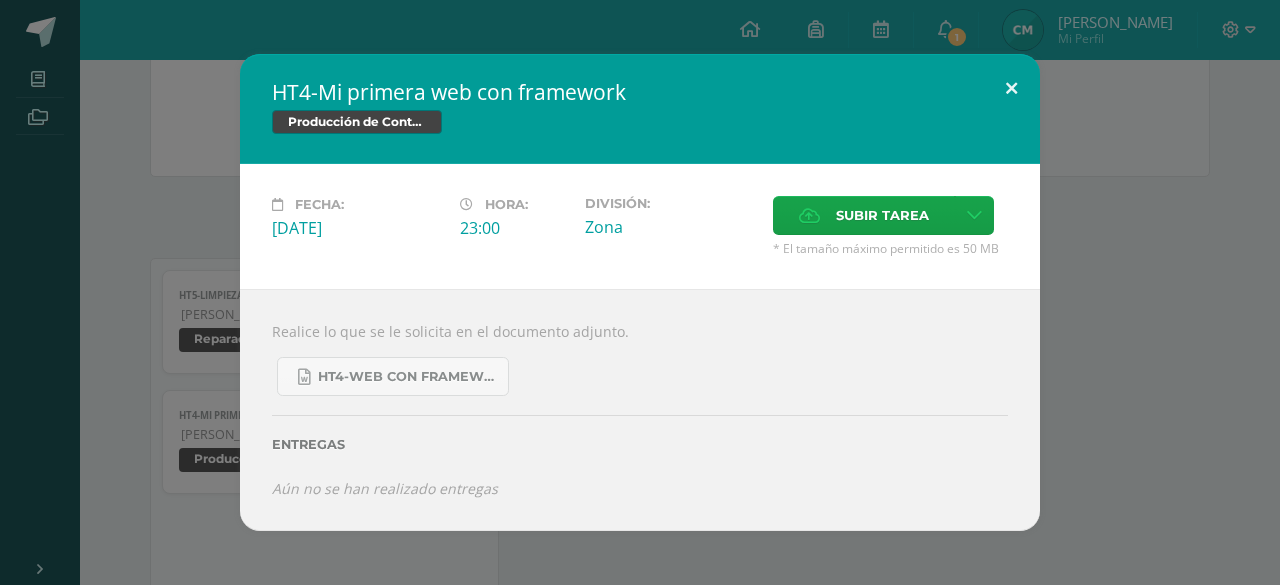 click at bounding box center [1011, 88] 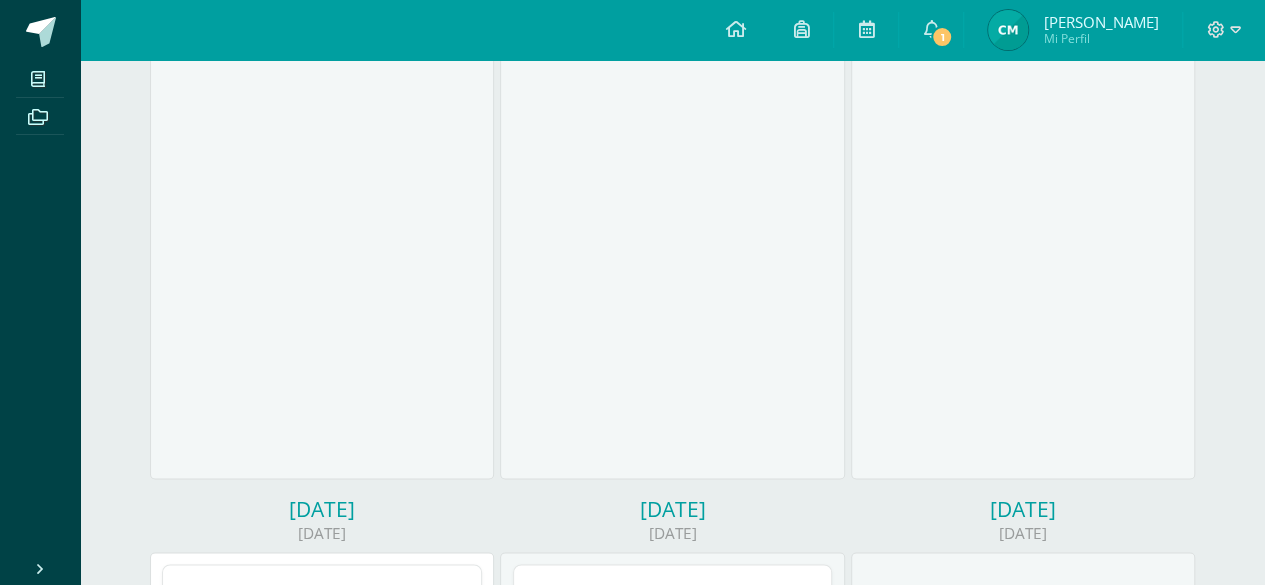 scroll, scrollTop: 1052, scrollLeft: 0, axis: vertical 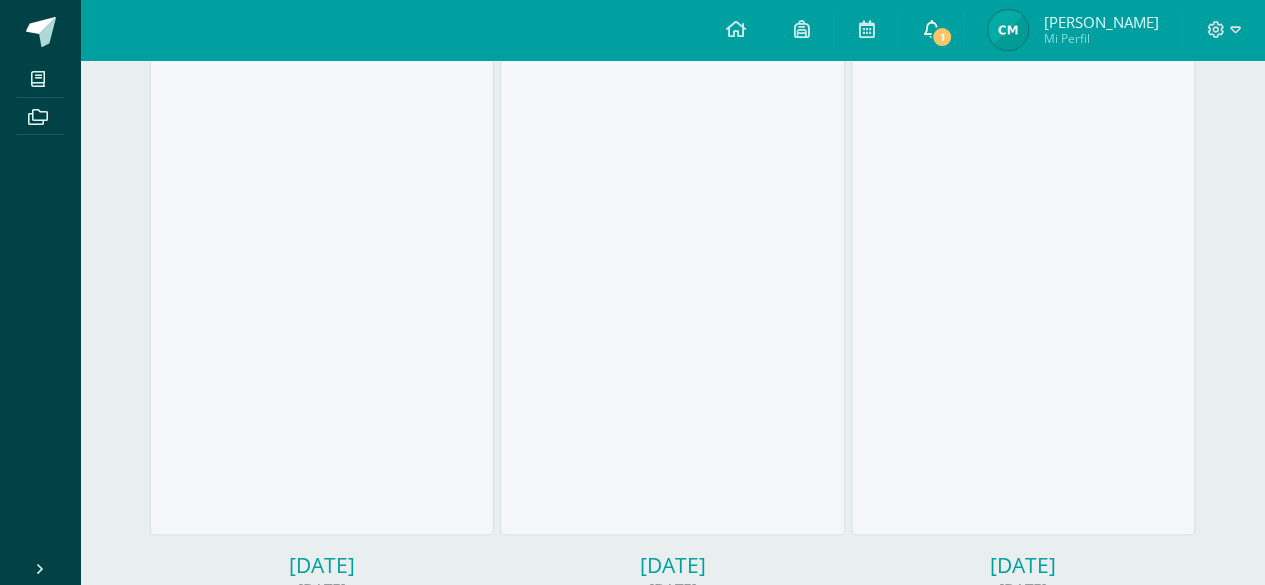 click on "1" at bounding box center (931, 30) 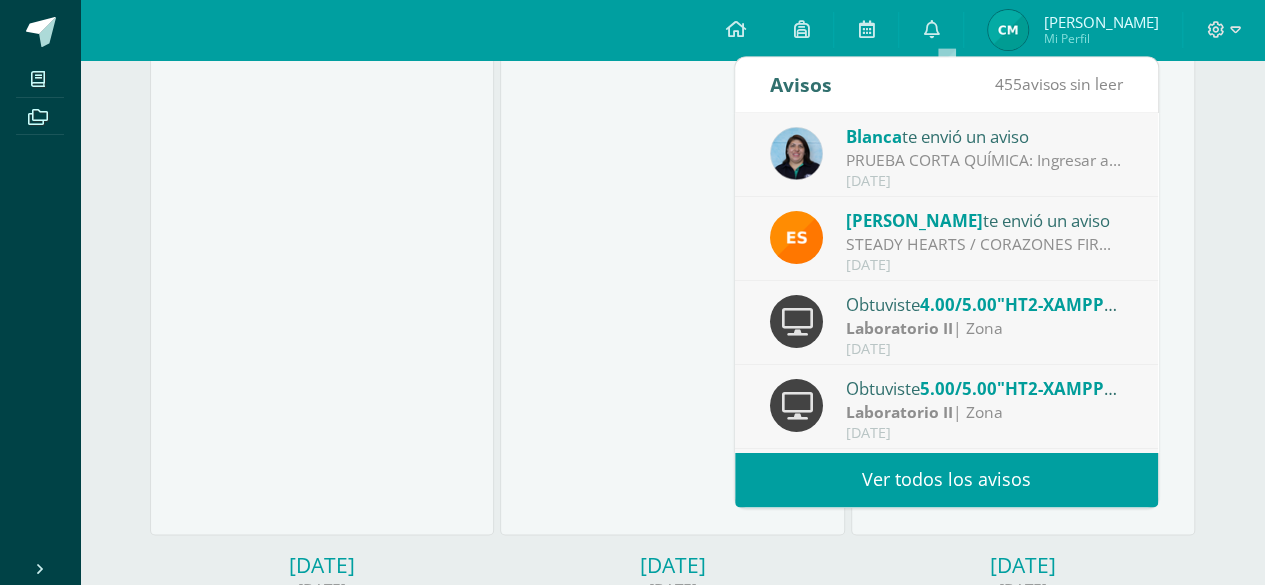 click on "PRUEBA CORTA QUÍMICA:
Ingresar al  siguiente enlace
[URL][DOMAIN_NAME]" at bounding box center (985, 160) 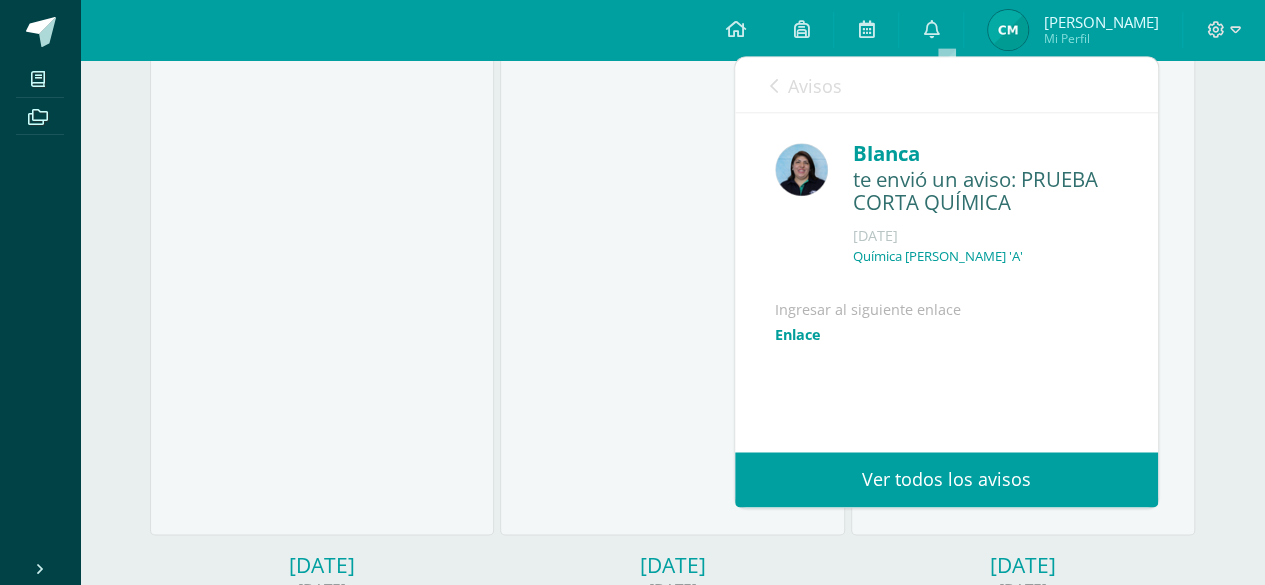 click on "Enlace" at bounding box center [798, 334] 